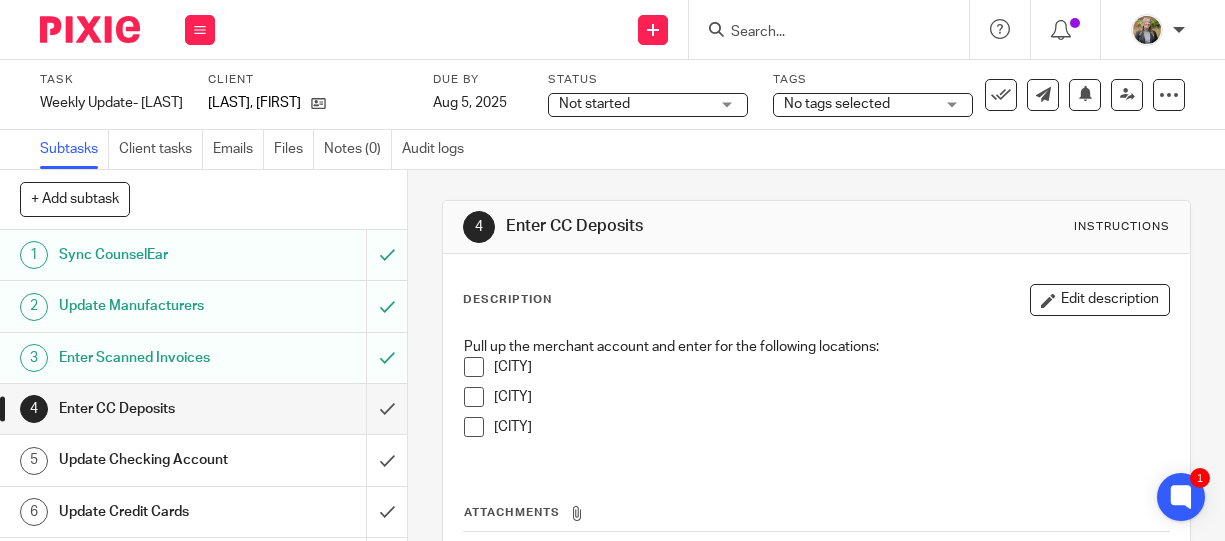 scroll, scrollTop: 0, scrollLeft: 0, axis: both 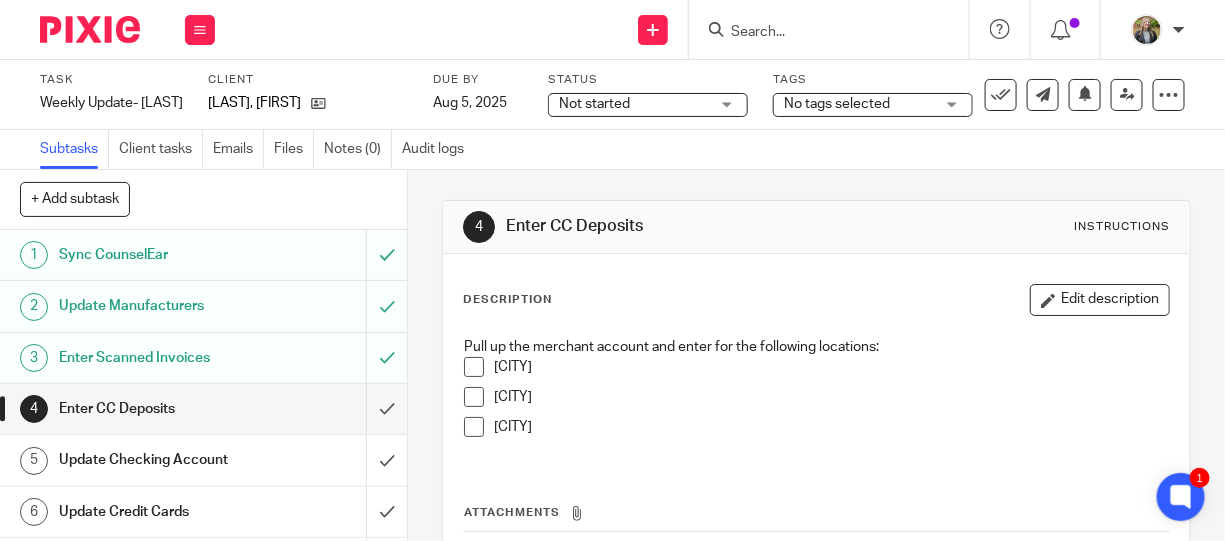 click at bounding box center (474, 367) 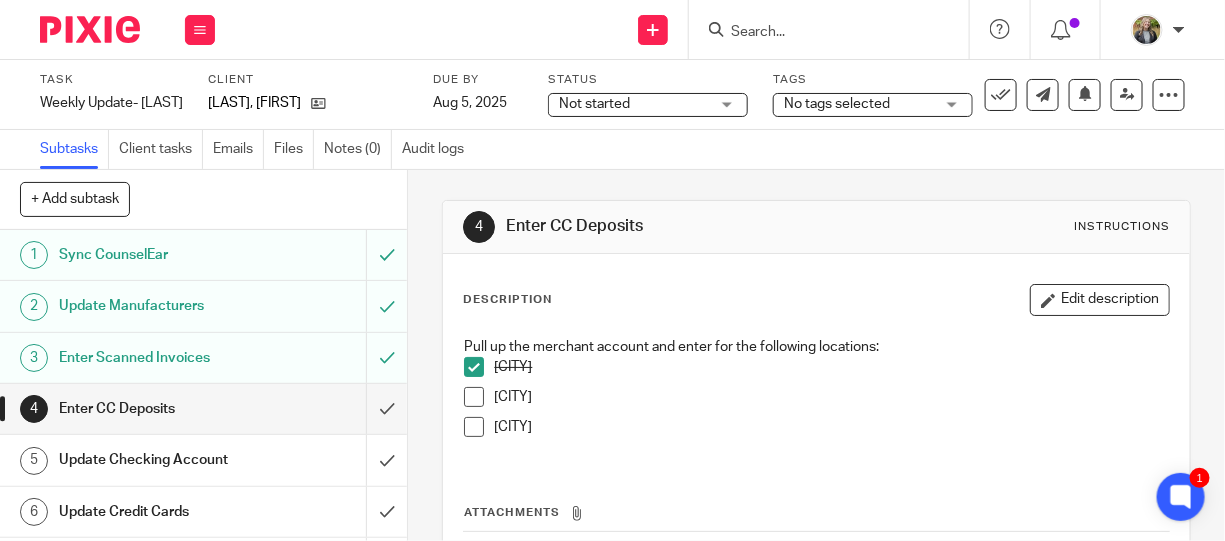 click at bounding box center [474, 397] 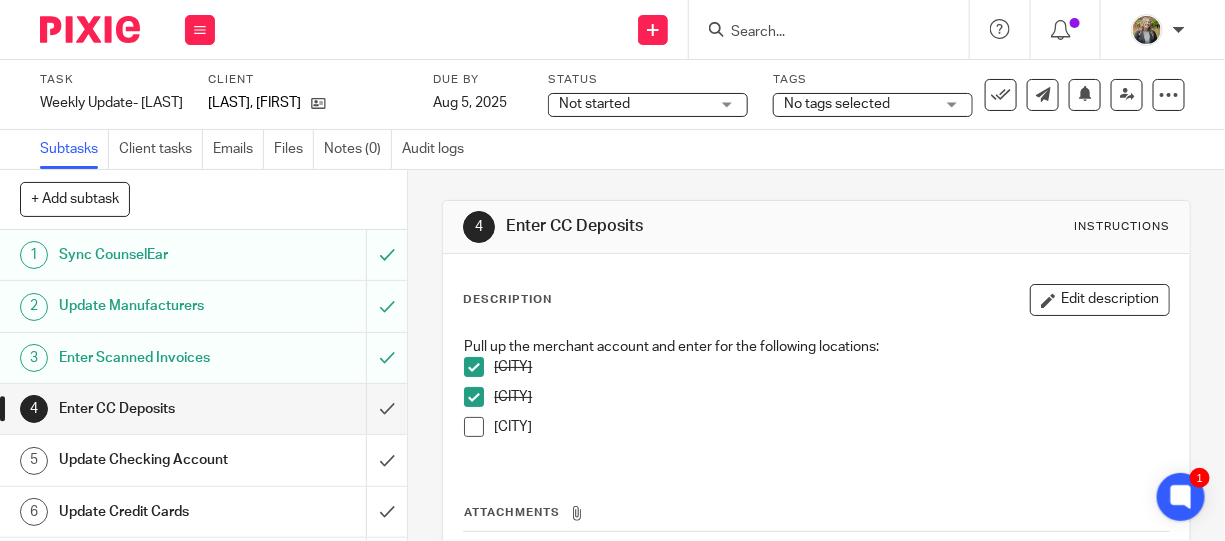 click at bounding box center [474, 427] 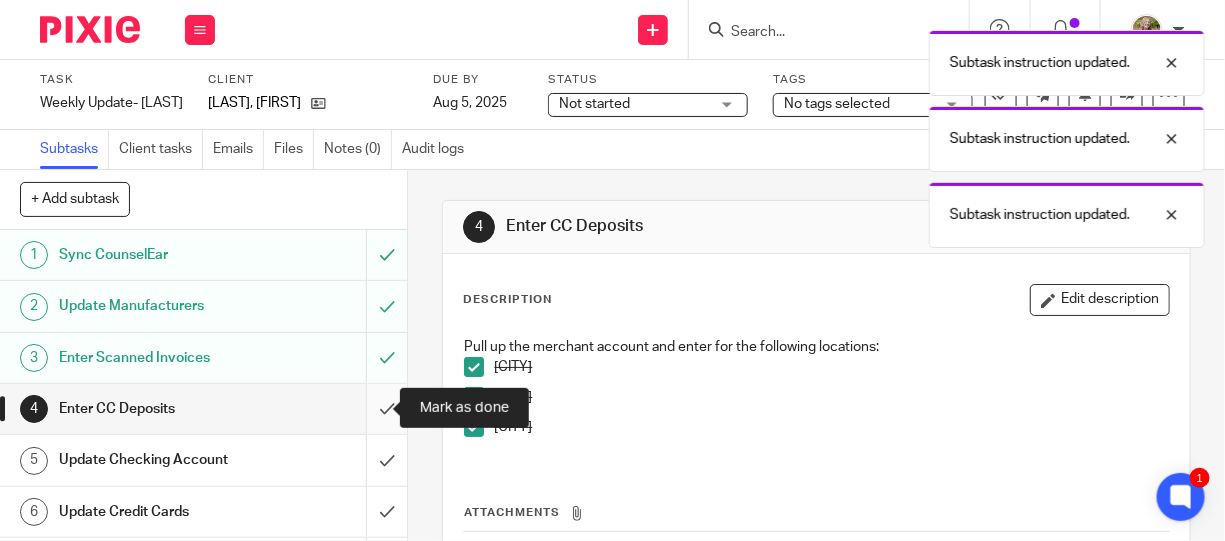 click at bounding box center [203, 409] 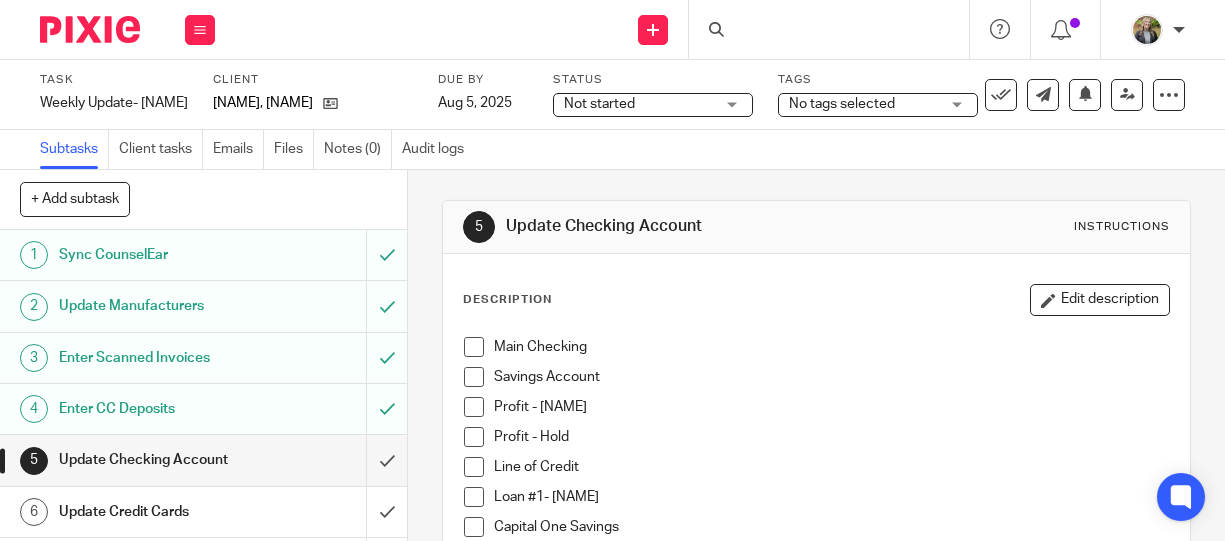 scroll, scrollTop: 0, scrollLeft: 0, axis: both 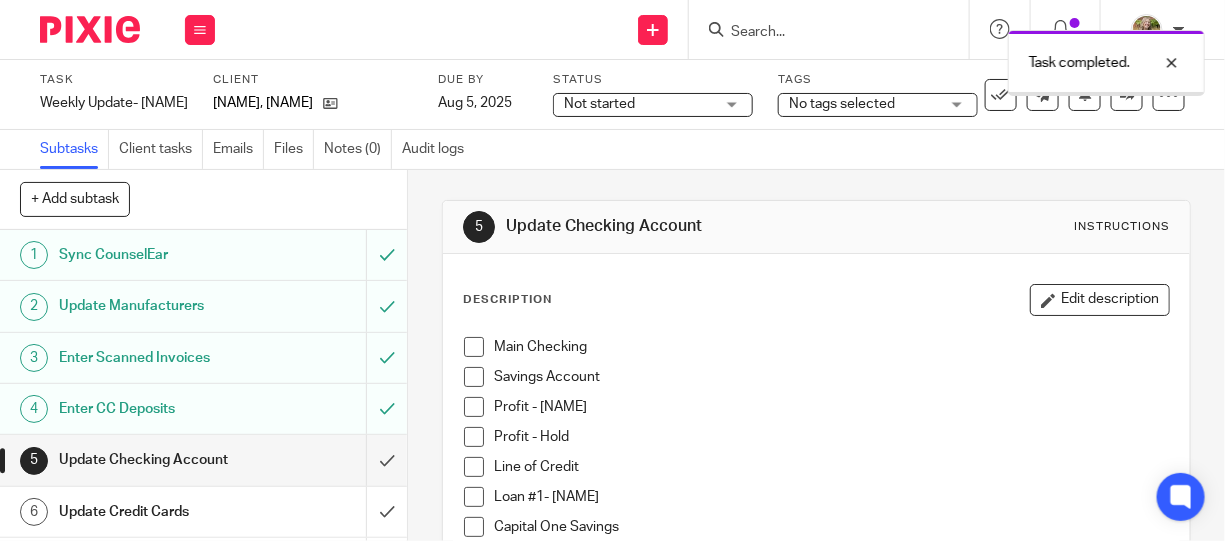 click at bounding box center (474, 347) 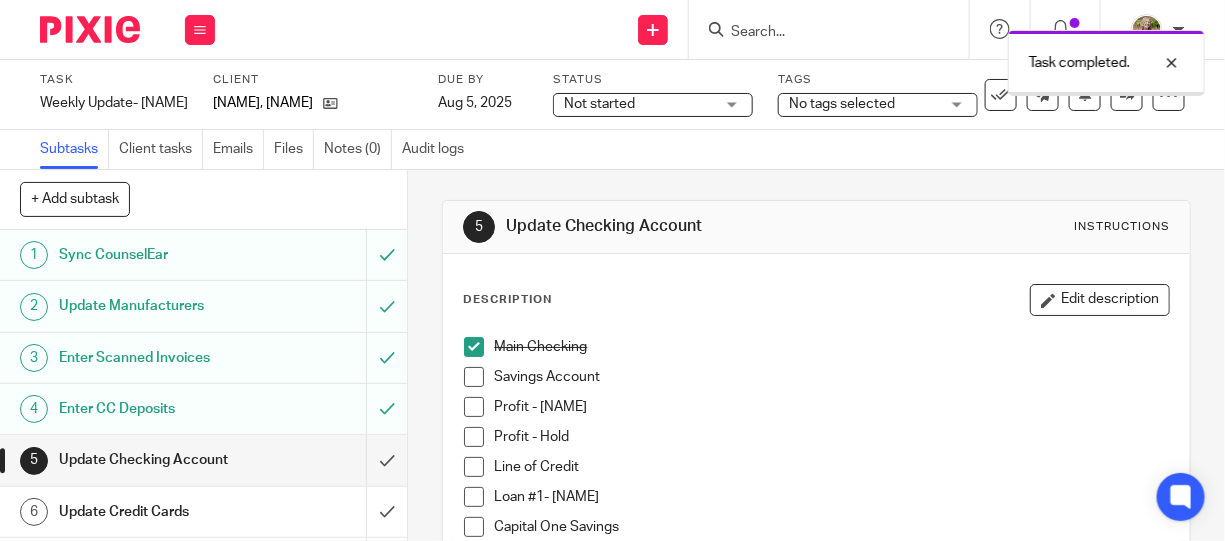 click at bounding box center (474, 377) 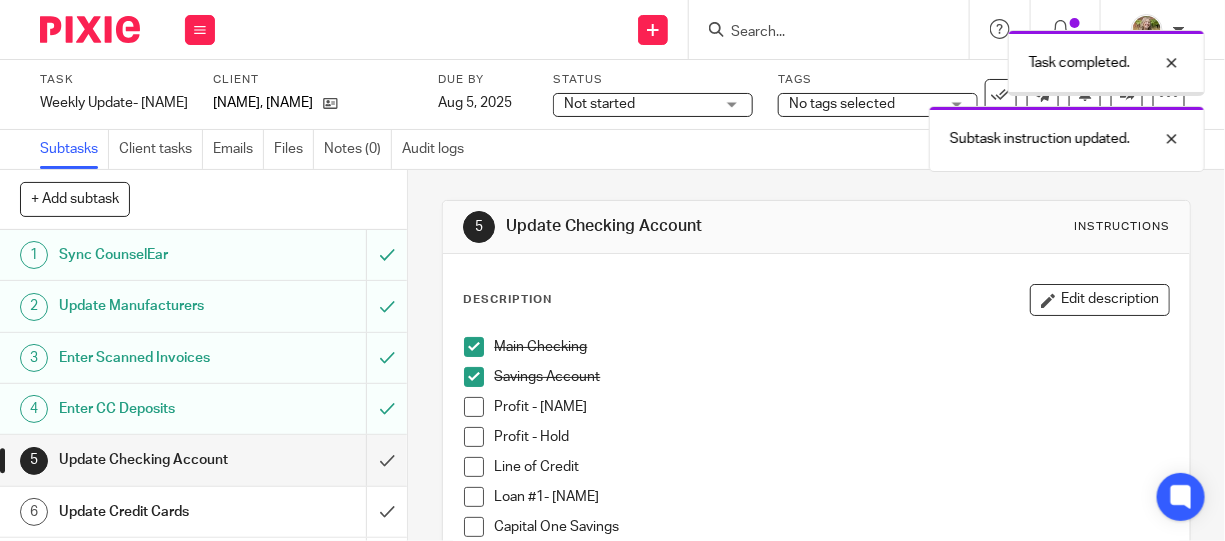 click at bounding box center (474, 407) 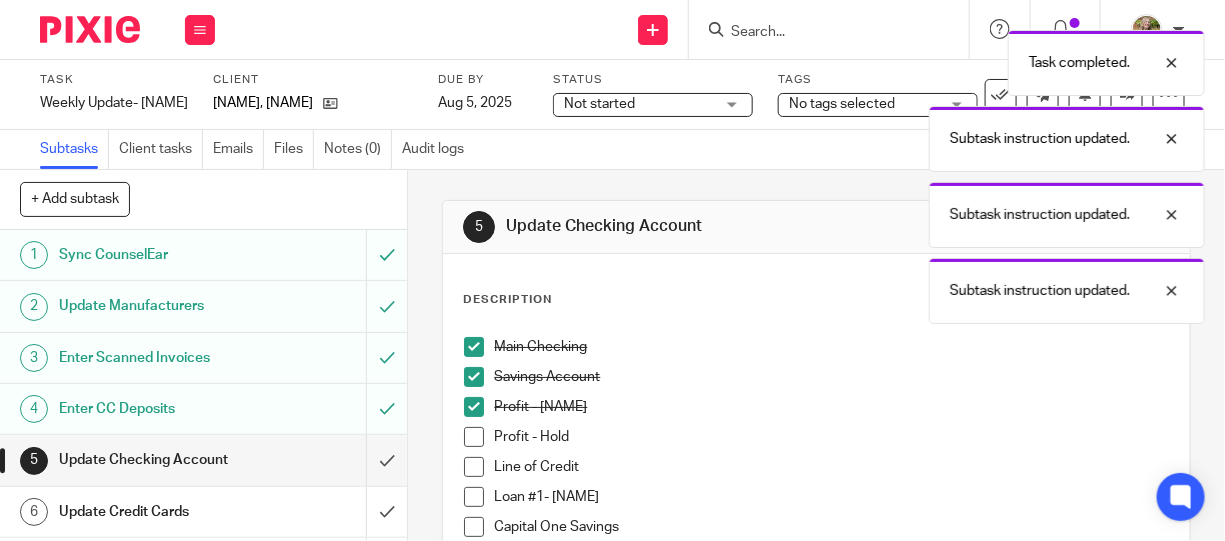 click at bounding box center (474, 437) 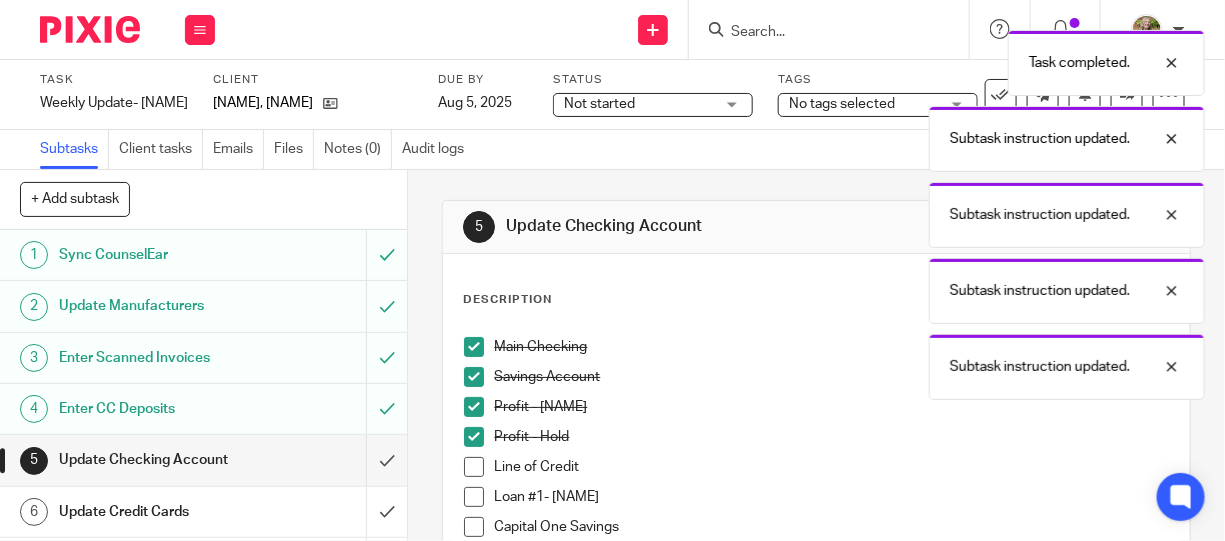 click at bounding box center (474, 467) 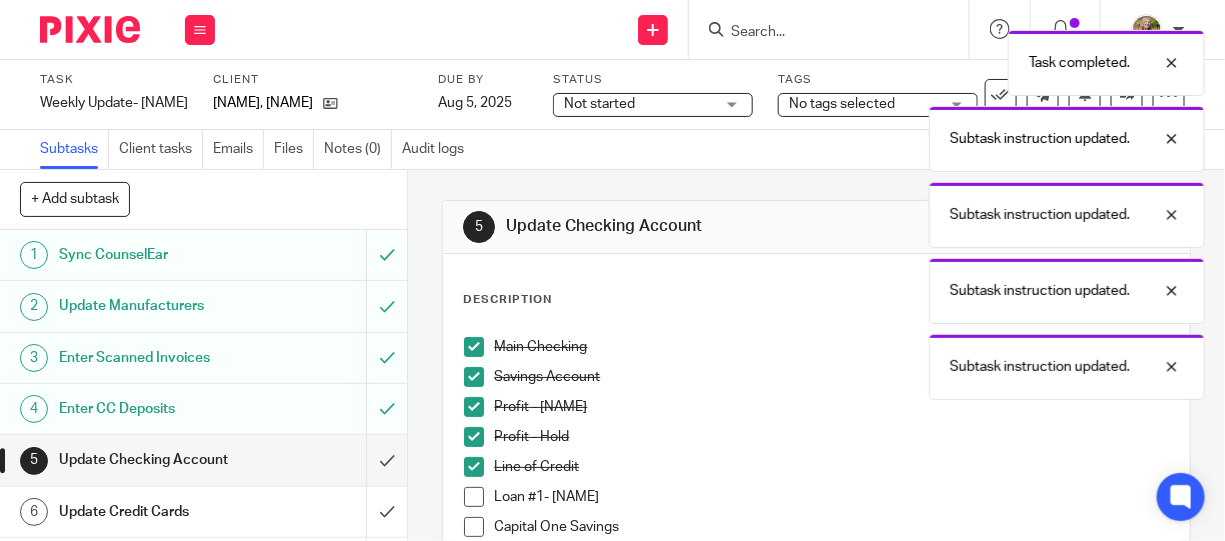 click at bounding box center (474, 497) 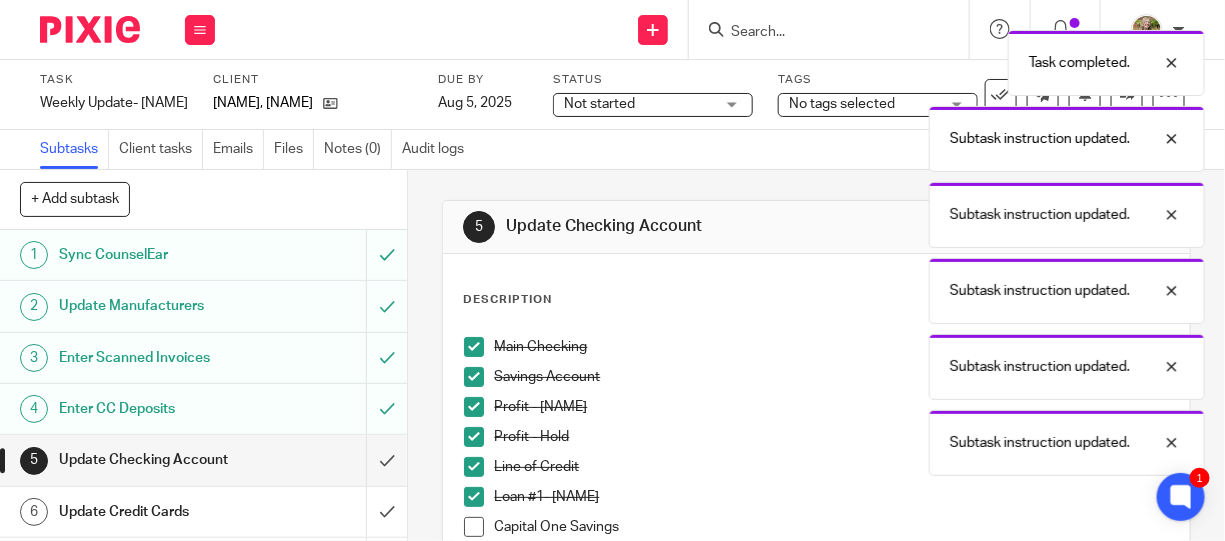 scroll, scrollTop: 181, scrollLeft: 0, axis: vertical 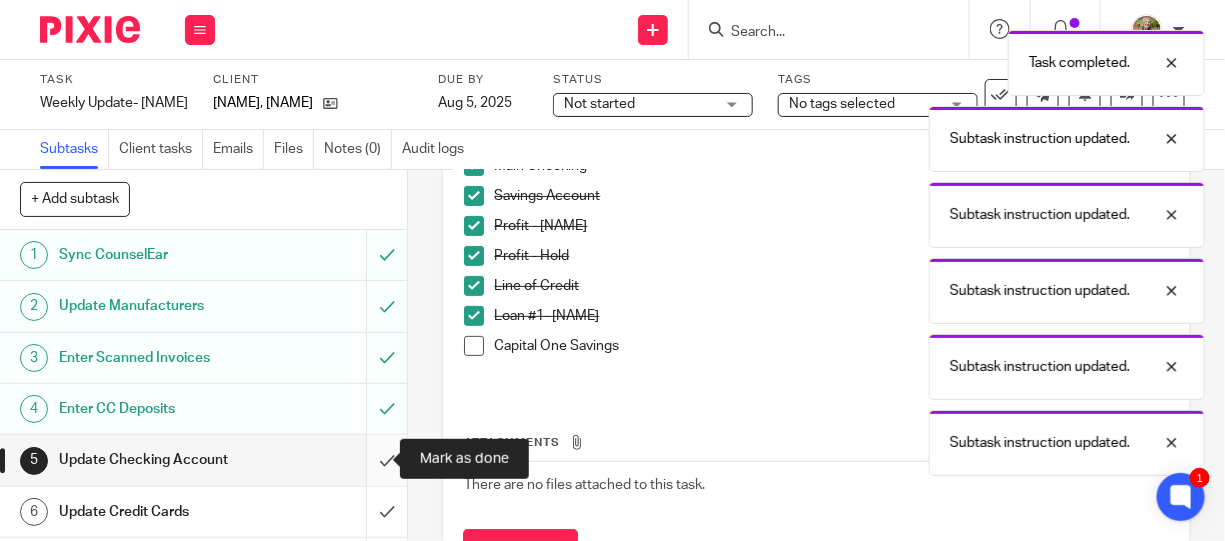 click at bounding box center (203, 460) 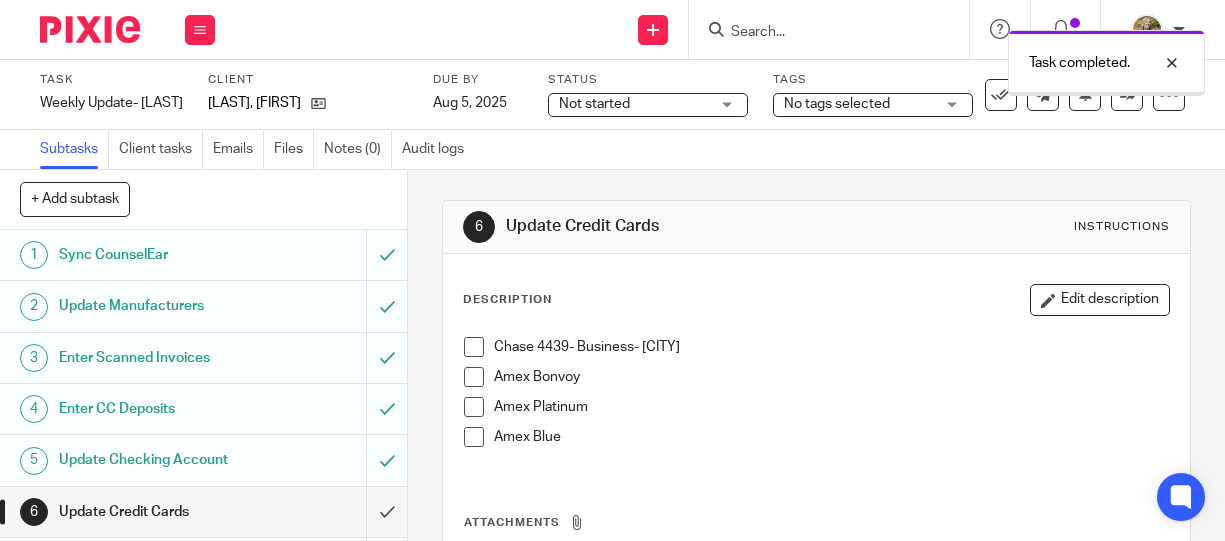 scroll, scrollTop: 0, scrollLeft: 0, axis: both 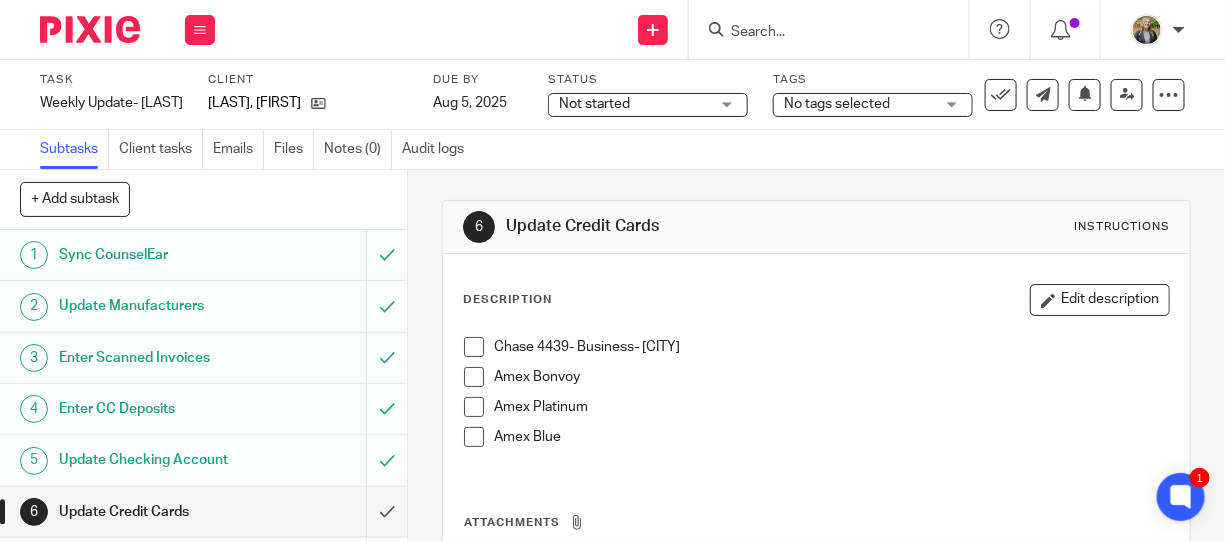 click at bounding box center [474, 347] 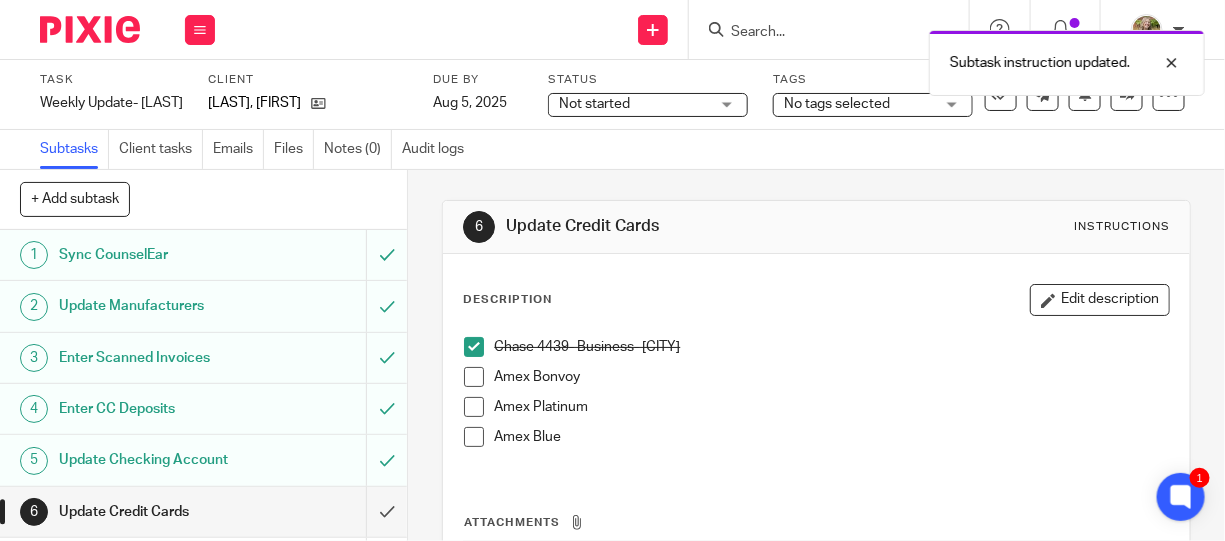 scroll, scrollTop: 147, scrollLeft: 0, axis: vertical 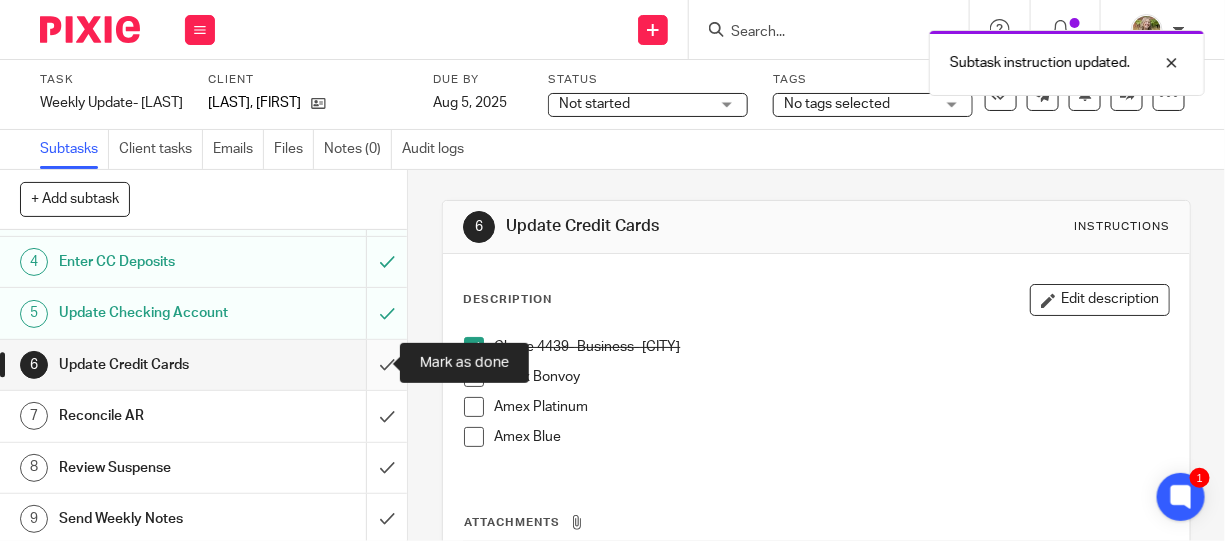 click at bounding box center (203, 365) 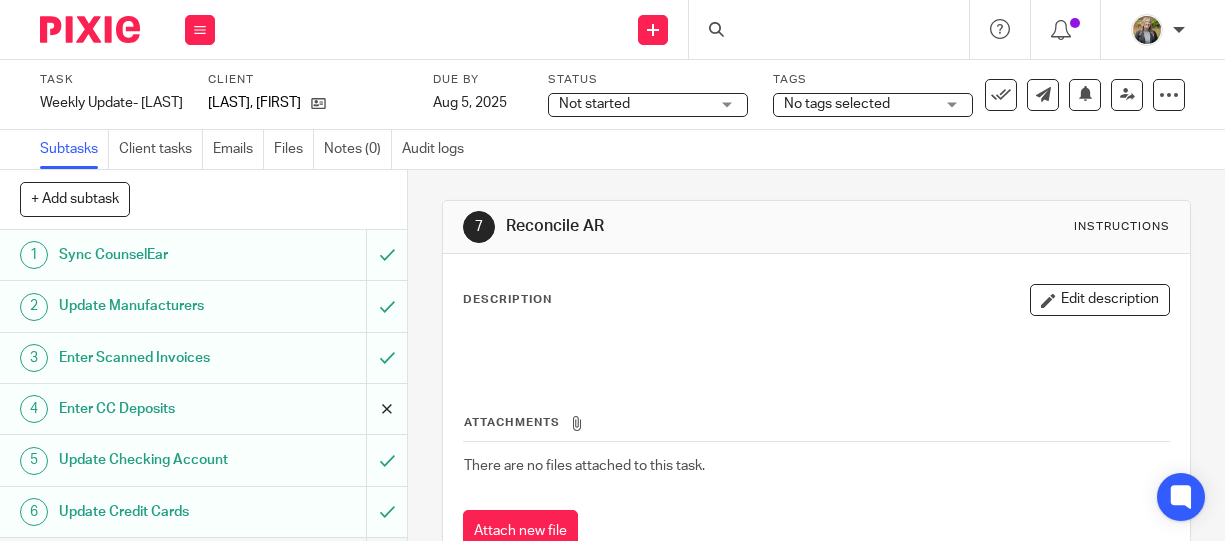 scroll, scrollTop: 0, scrollLeft: 0, axis: both 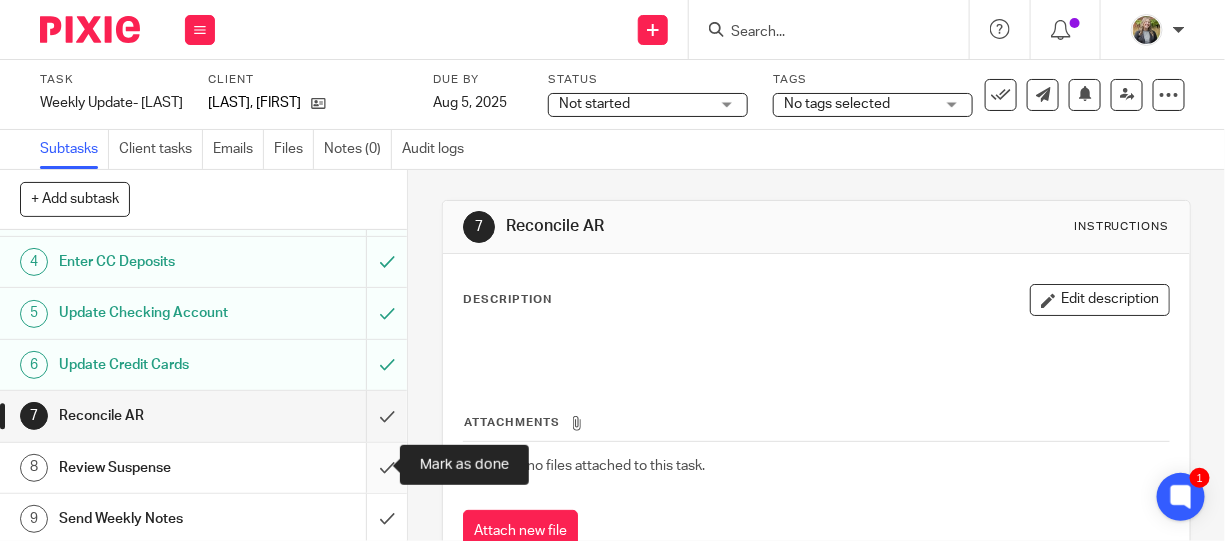 click at bounding box center [203, 468] 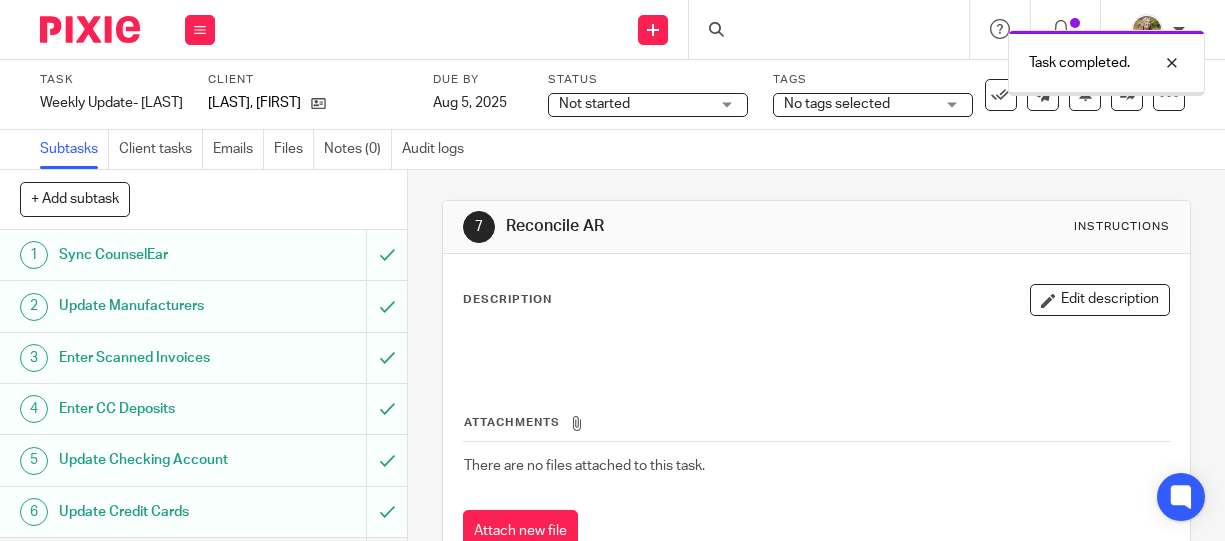 scroll, scrollTop: 0, scrollLeft: 0, axis: both 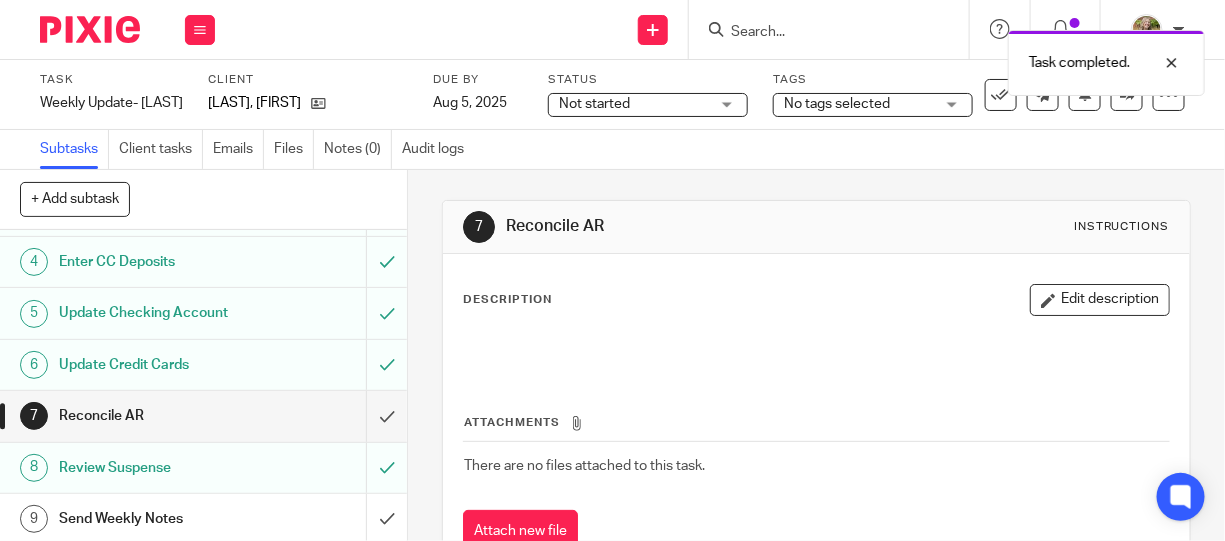 click on "Send Weekly Notes" at bounding box center [203, 519] 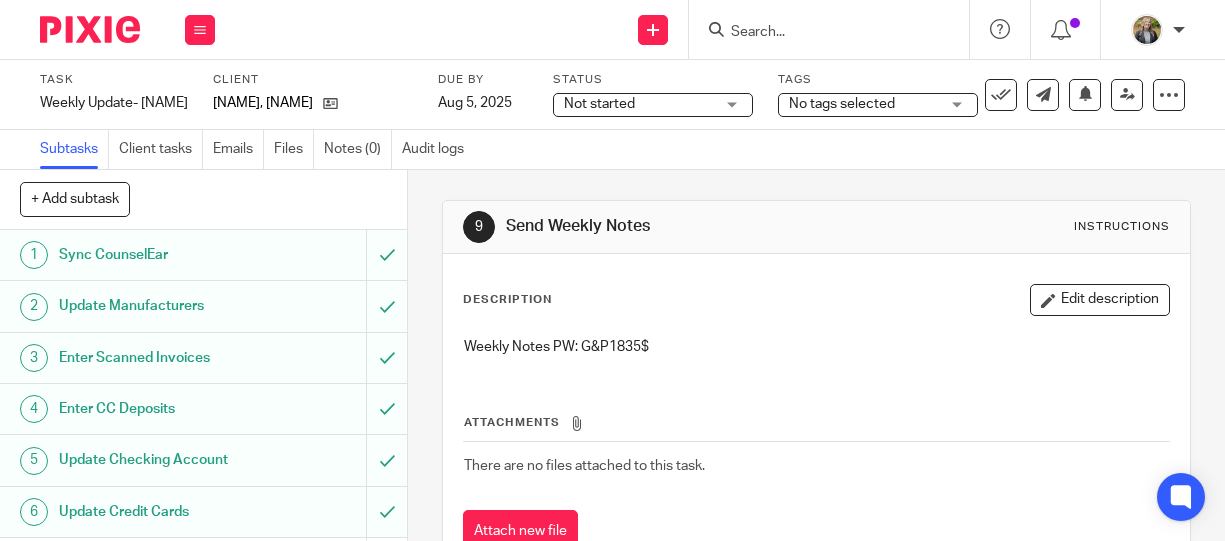 scroll, scrollTop: 0, scrollLeft: 0, axis: both 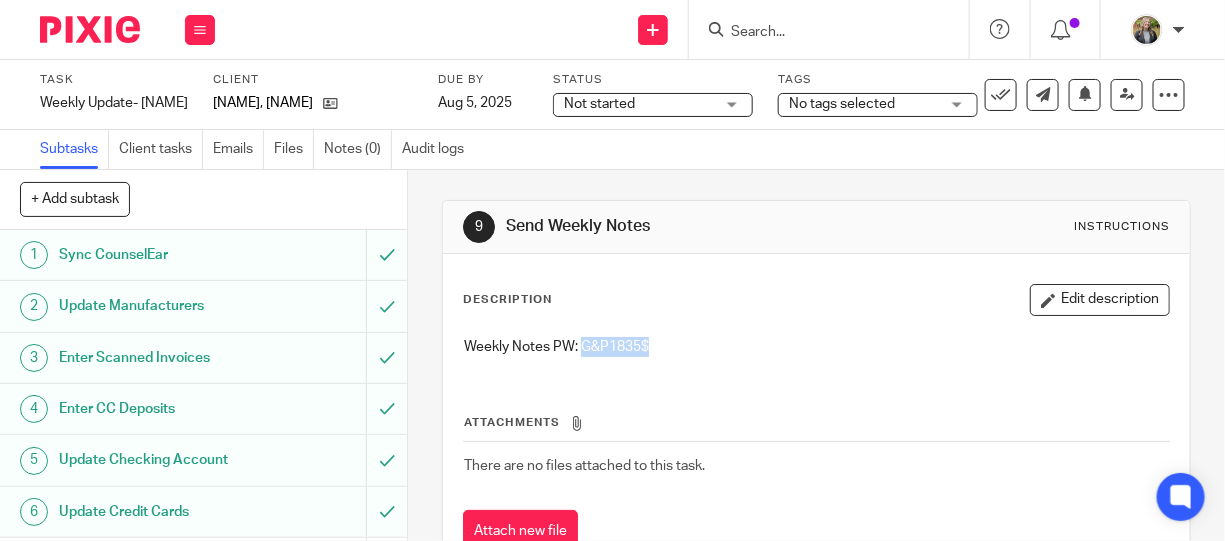drag, startPoint x: 648, startPoint y: 344, endPoint x: 579, endPoint y: 351, distance: 69.354164 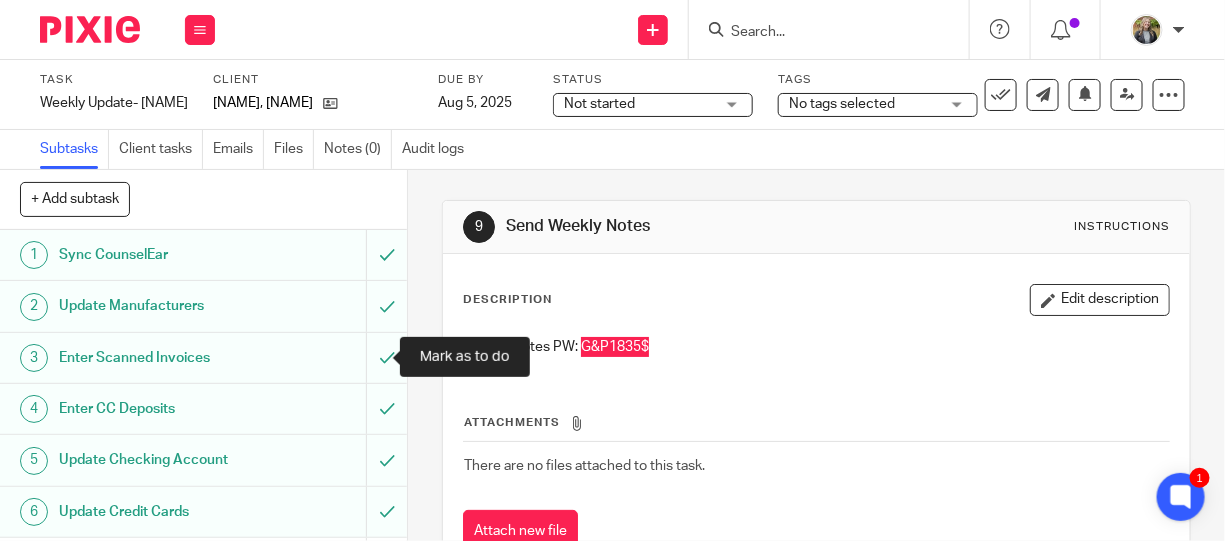 scroll, scrollTop: 147, scrollLeft: 0, axis: vertical 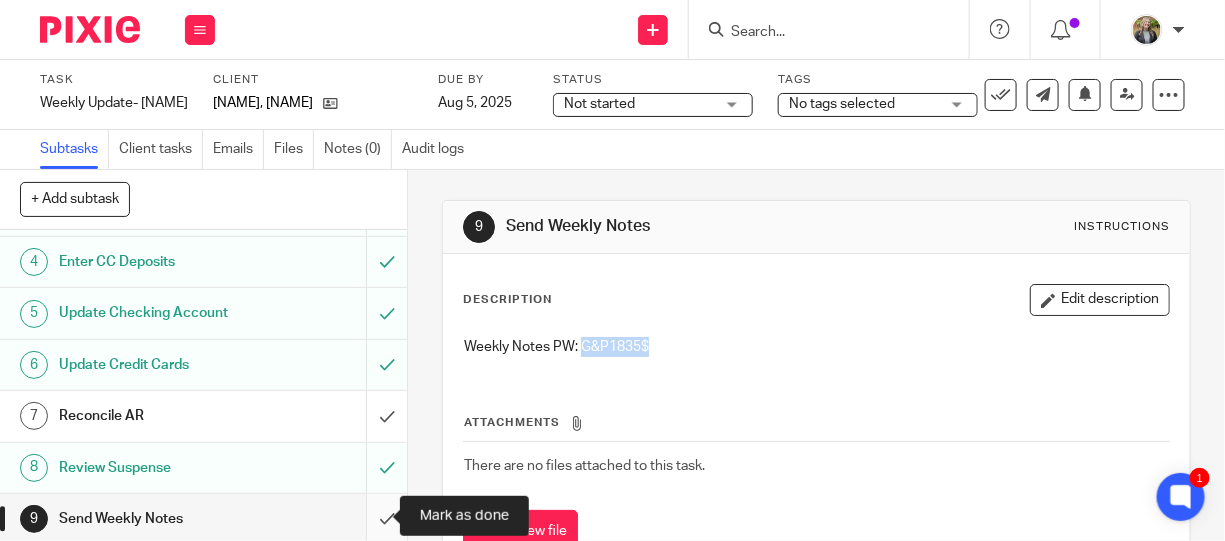 click at bounding box center [203, 519] 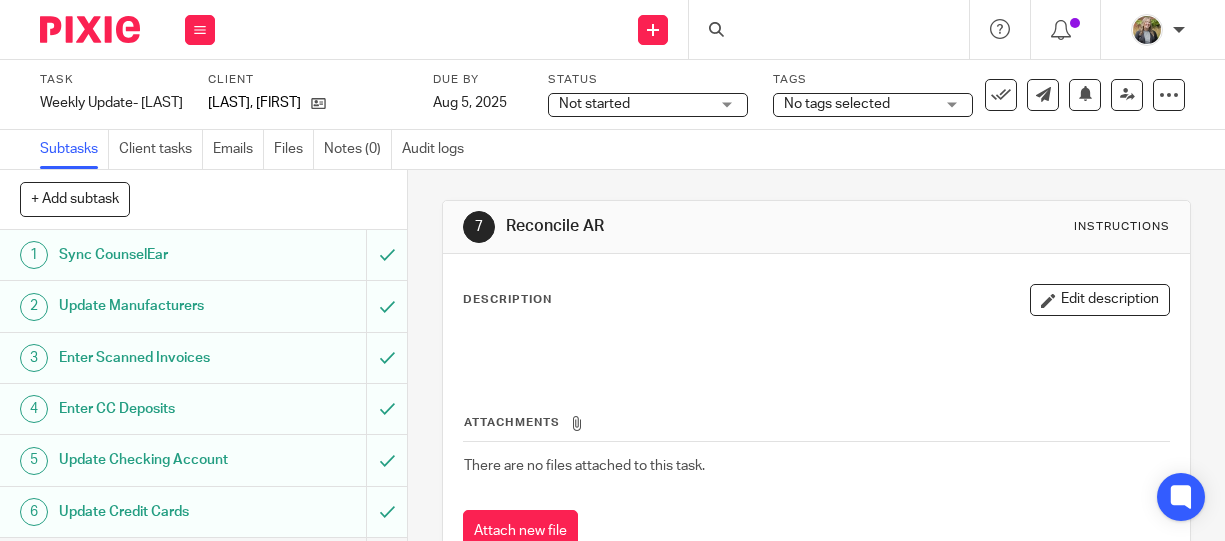 scroll, scrollTop: 0, scrollLeft: 0, axis: both 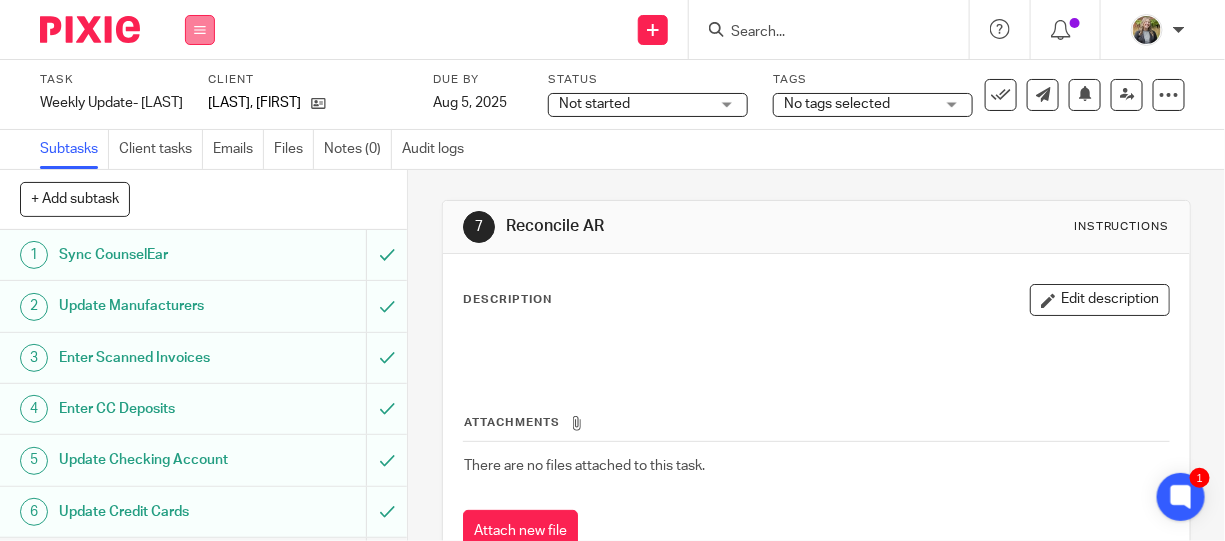 click at bounding box center (200, 30) 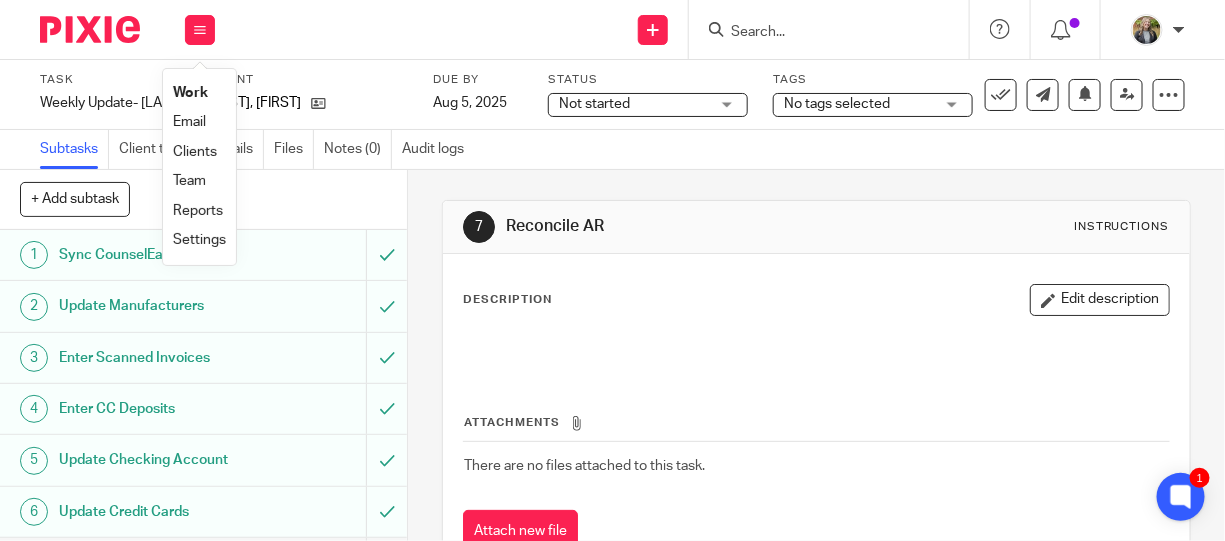 click on "Work" at bounding box center (199, 93) 